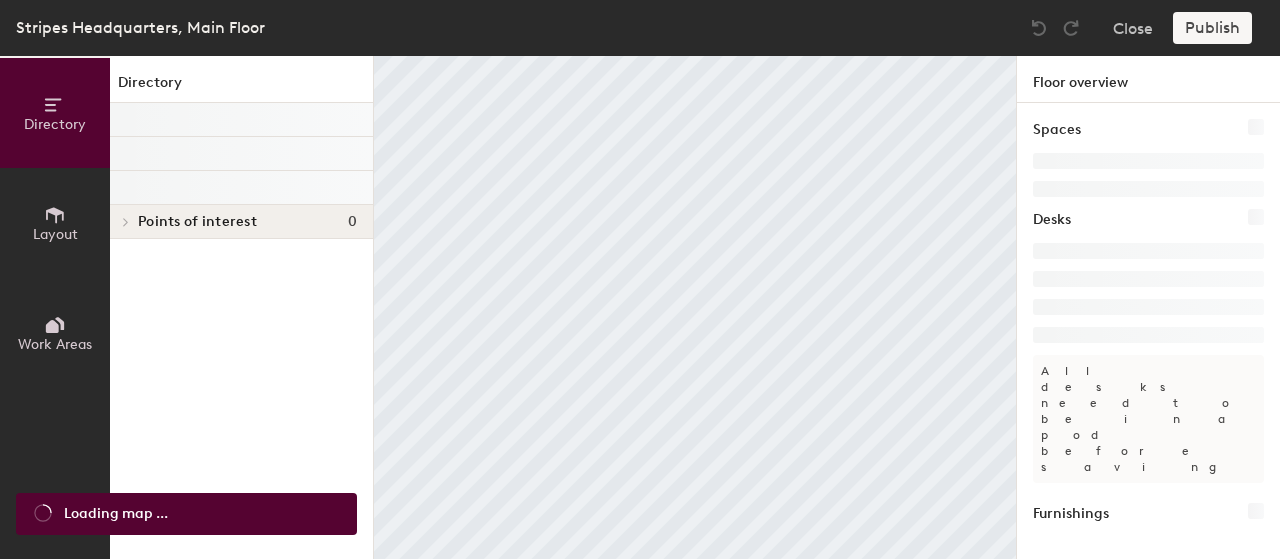 scroll, scrollTop: 0, scrollLeft: 0, axis: both 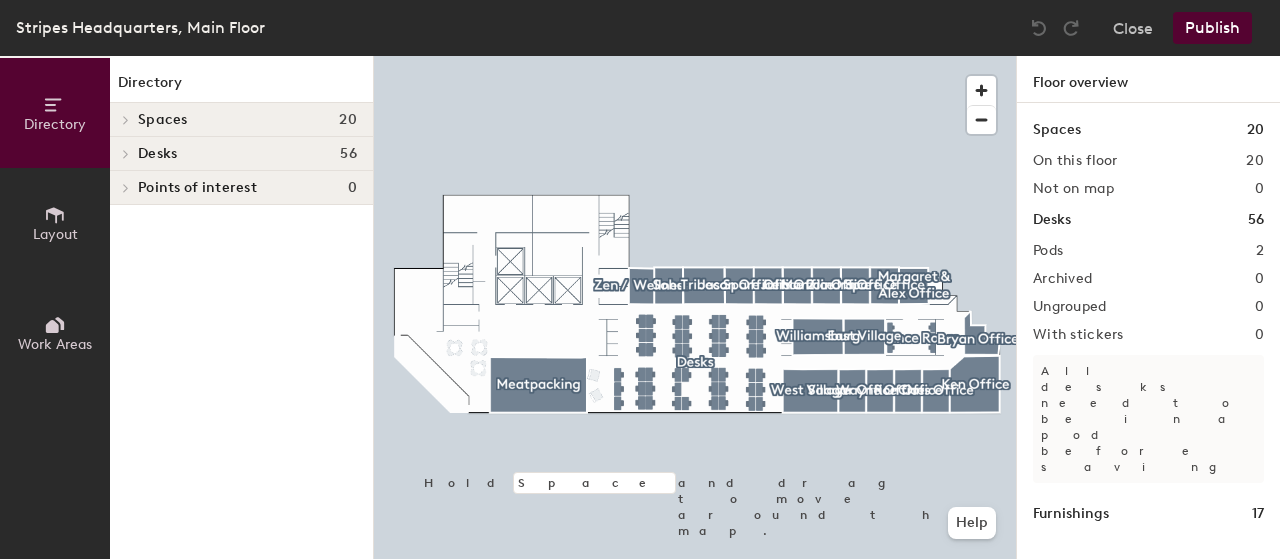 click 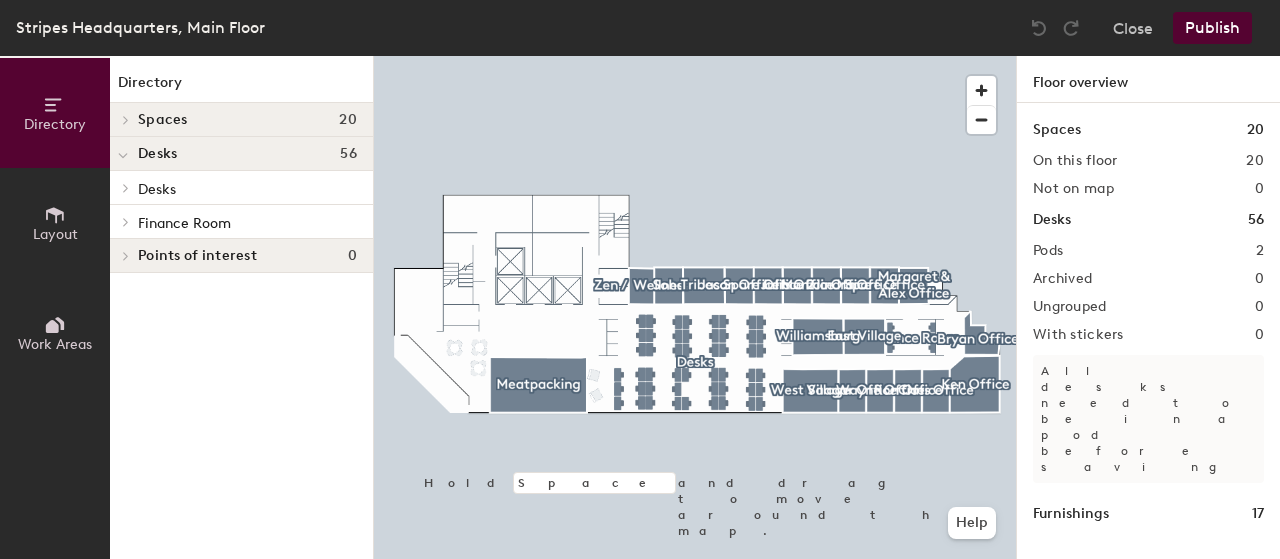click 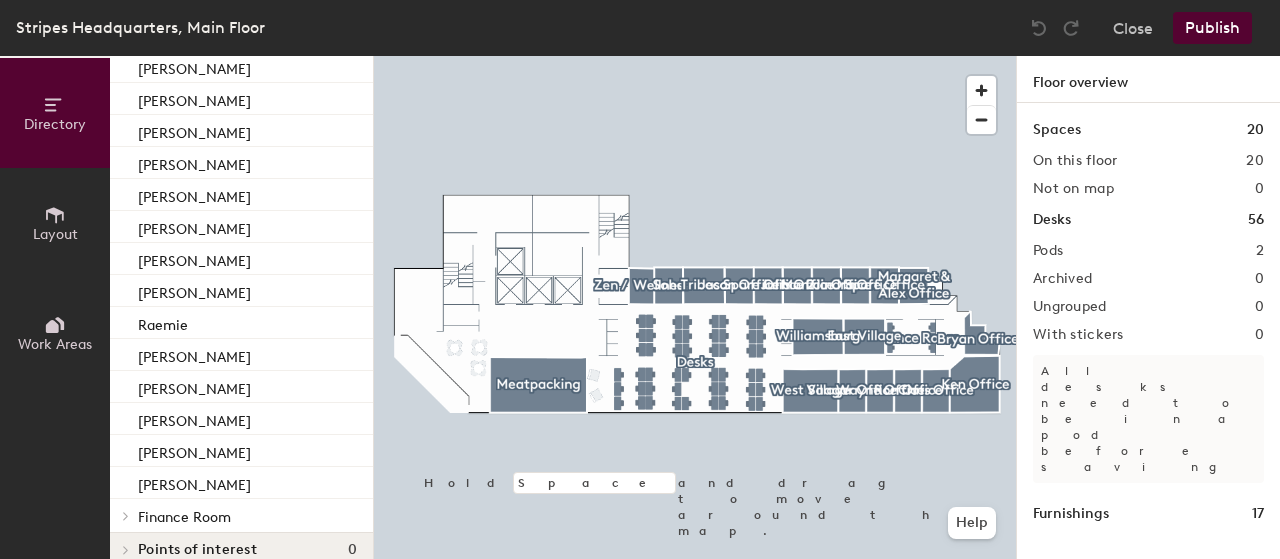scroll, scrollTop: 1329, scrollLeft: 0, axis: vertical 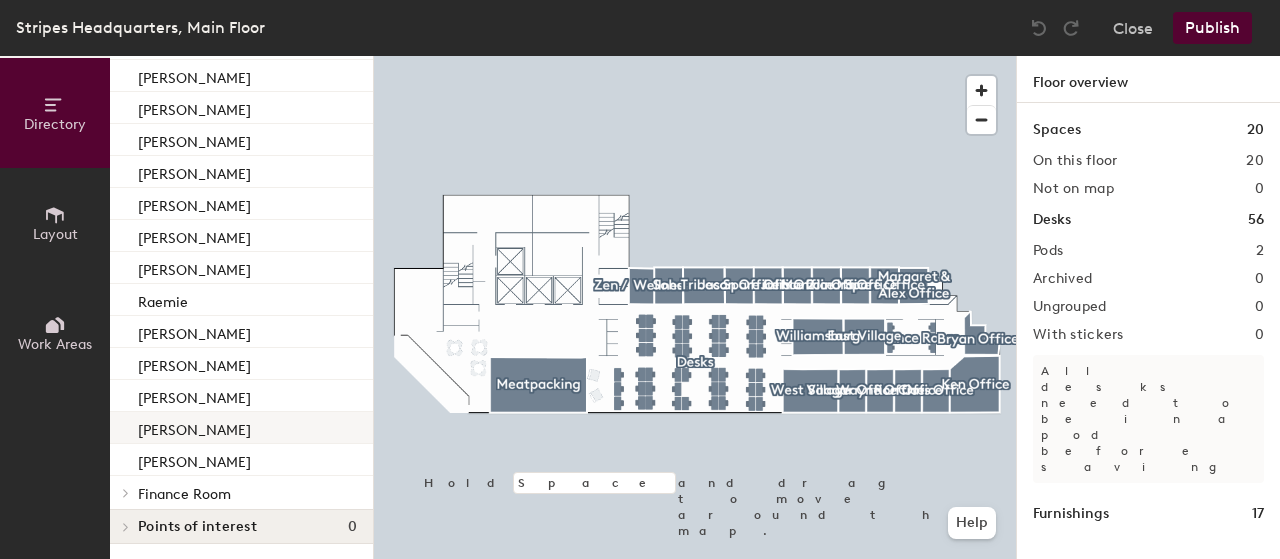 click on "[PERSON_NAME]" 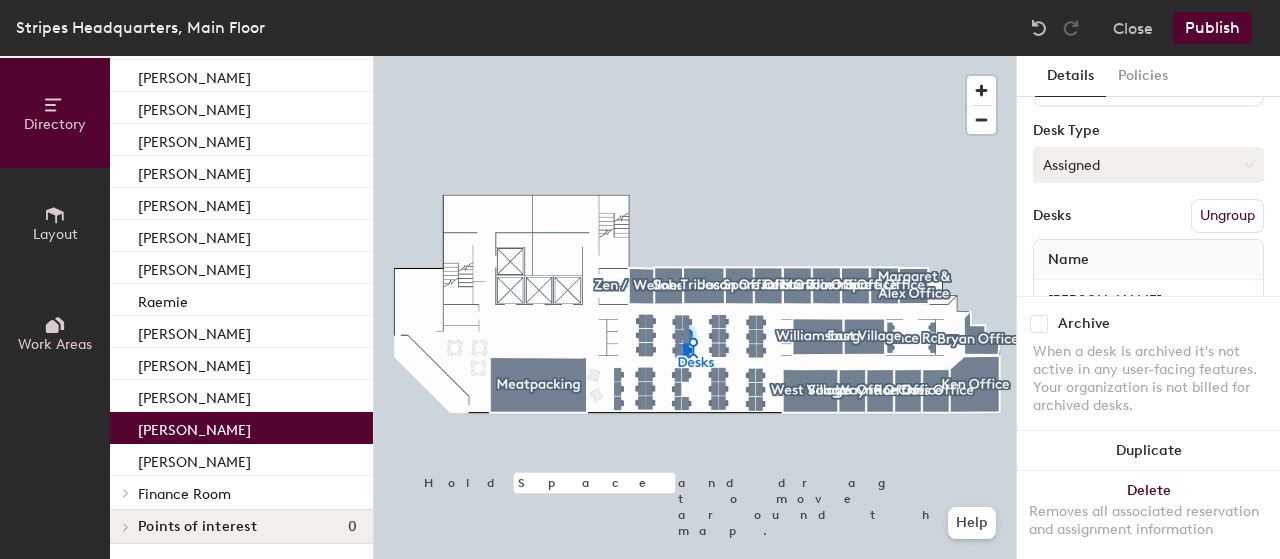 scroll, scrollTop: 132, scrollLeft: 0, axis: vertical 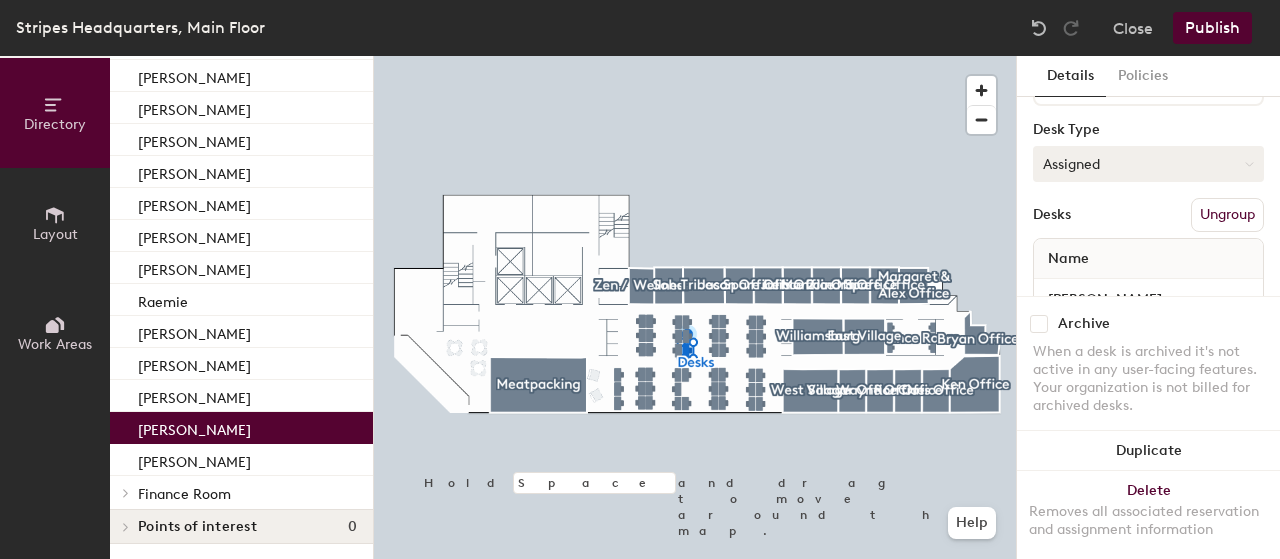 click on "Assigned" 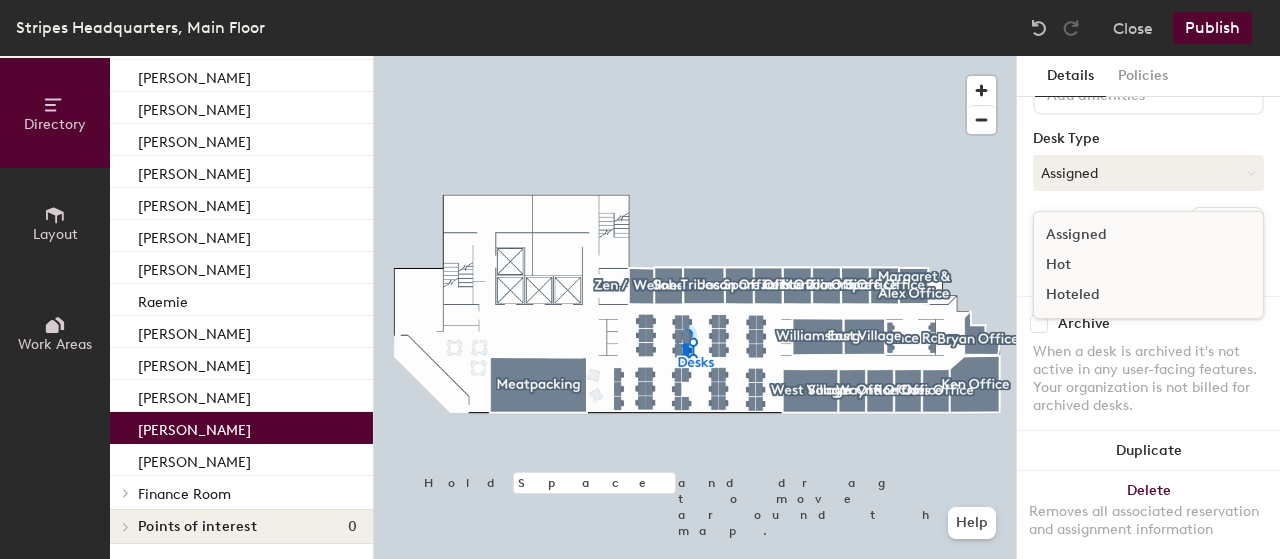 scroll, scrollTop: 124, scrollLeft: 0, axis: vertical 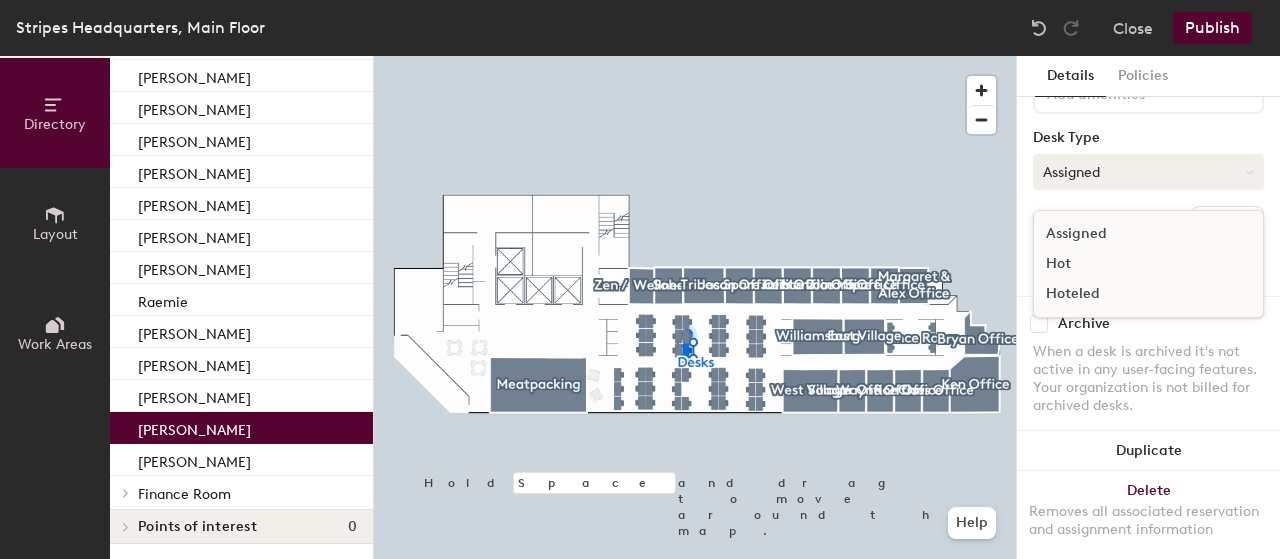 click on "Assigned" 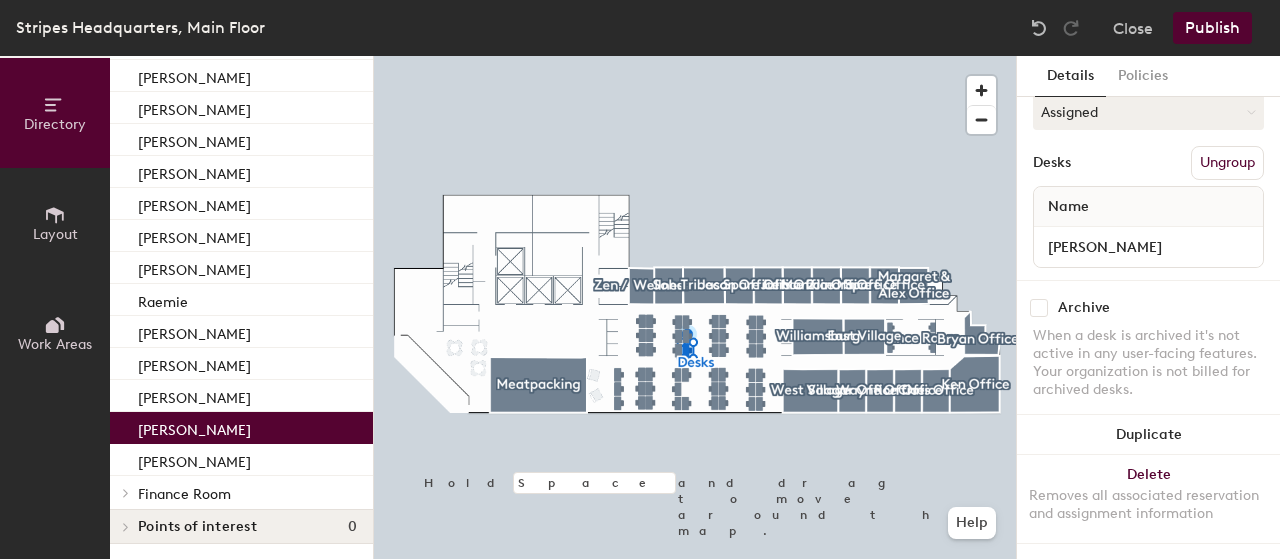 scroll, scrollTop: 200, scrollLeft: 0, axis: vertical 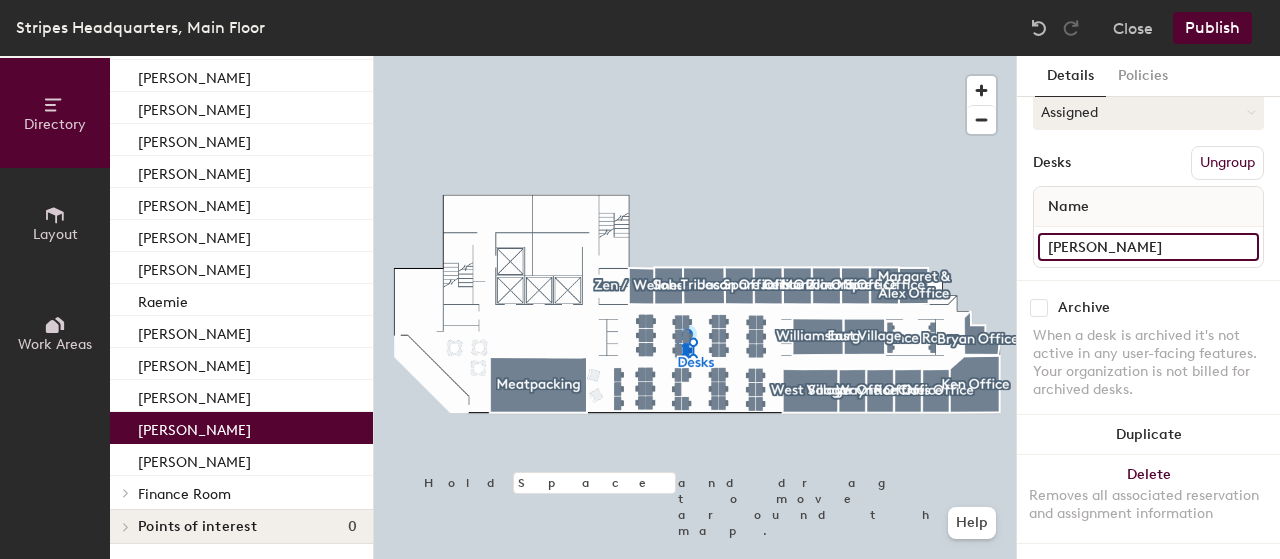 click on "[PERSON_NAME]" 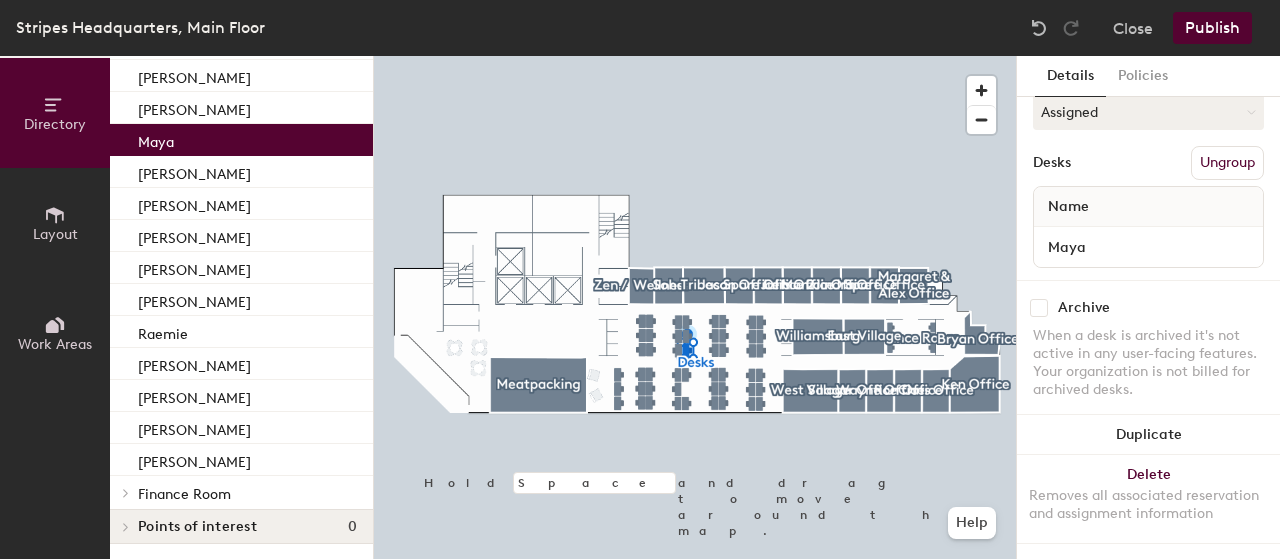 click on "Maya" 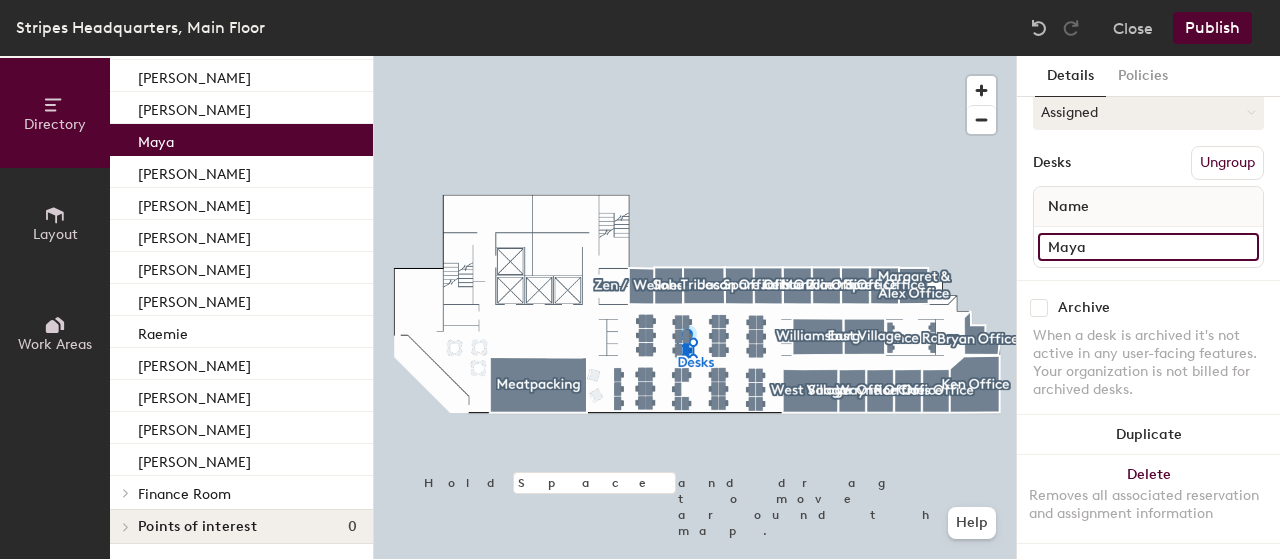 click on "Maya" 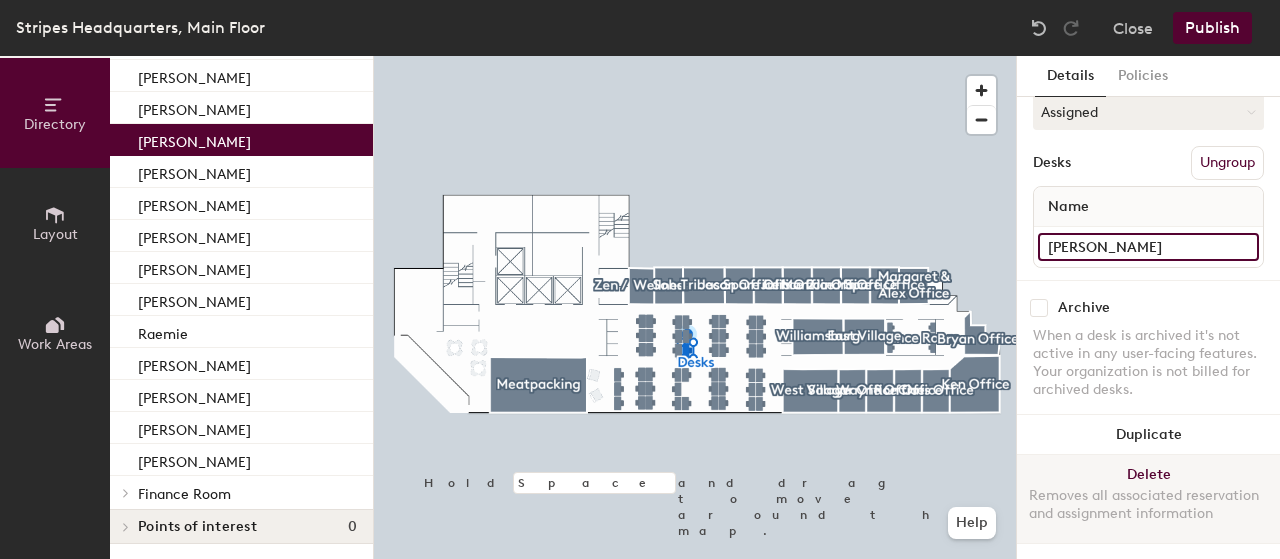 type on "[PERSON_NAME]" 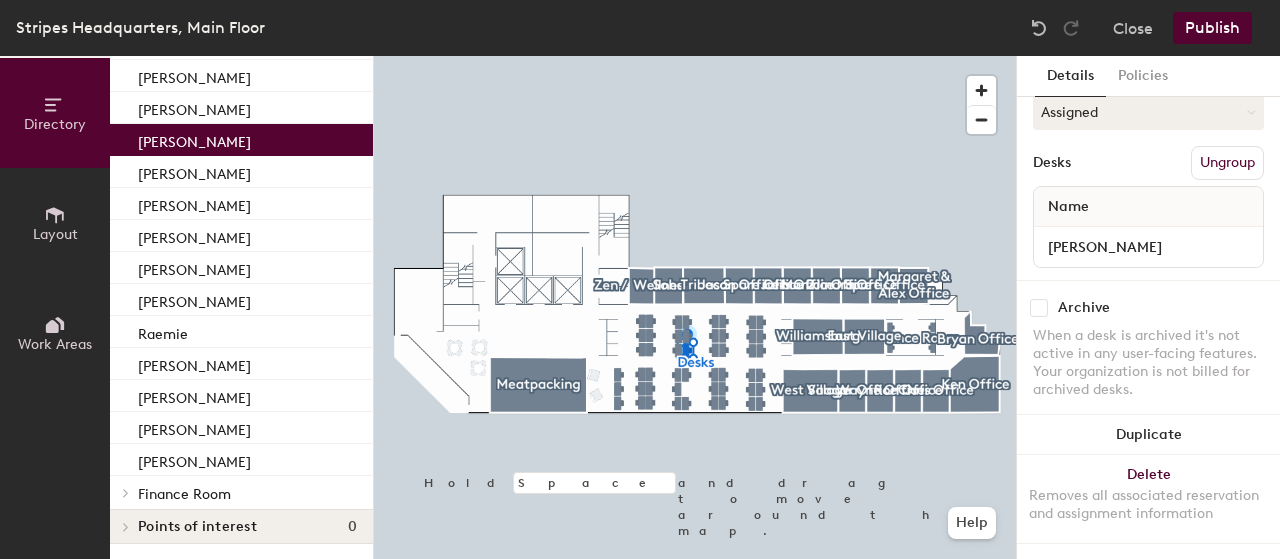 drag, startPoint x: 1054, startPoint y: 453, endPoint x: 1279, endPoint y: 362, distance: 242.70558 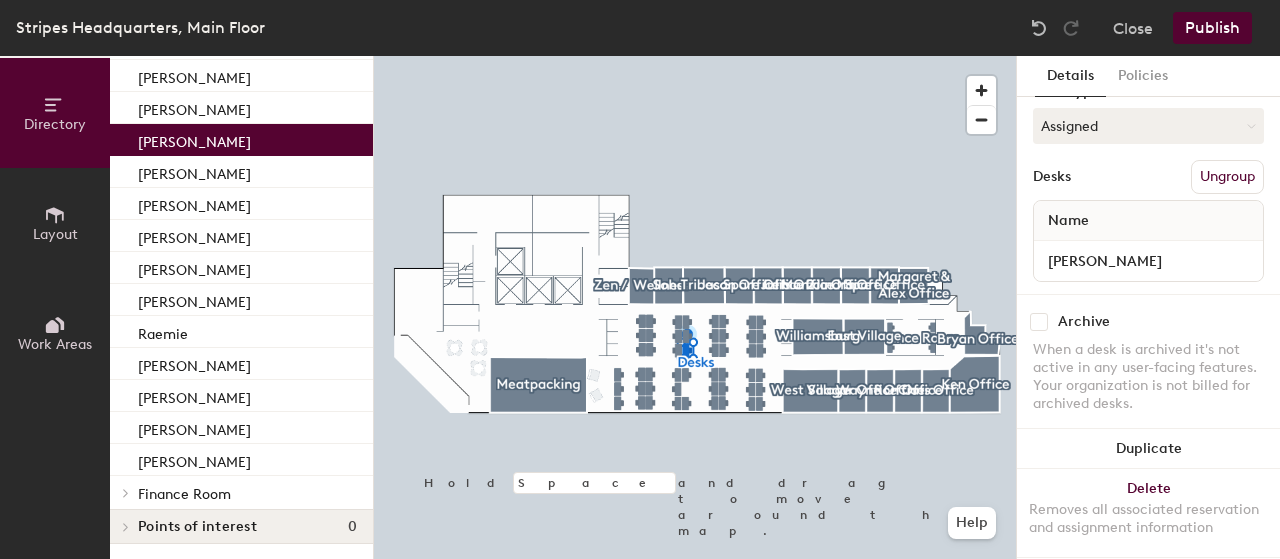 scroll, scrollTop: 0, scrollLeft: 0, axis: both 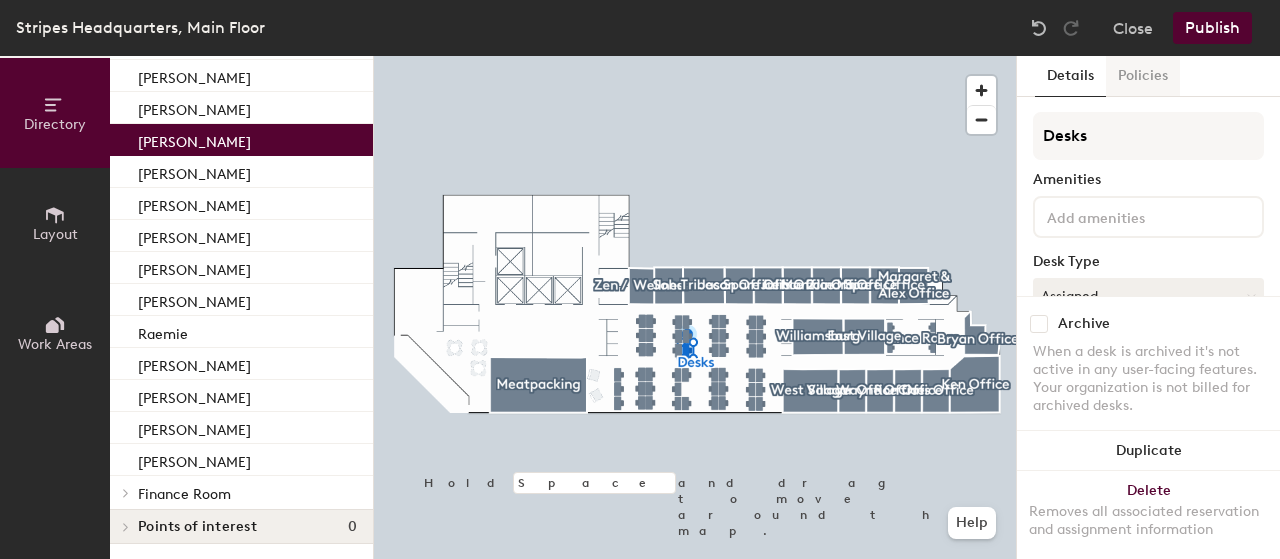 click on "Policies" 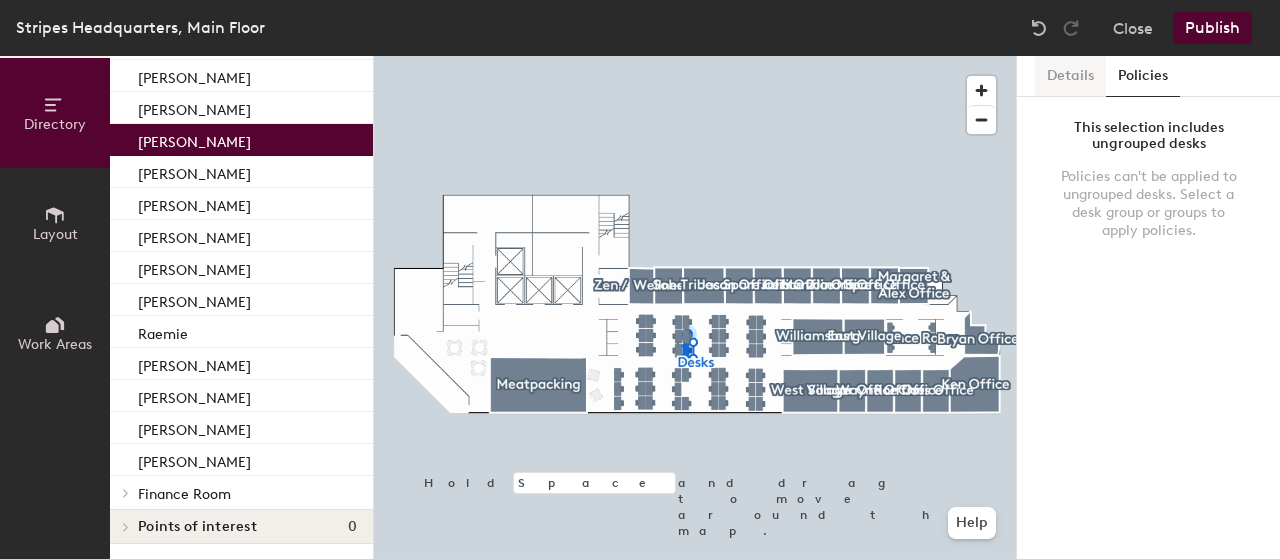 click on "Details" 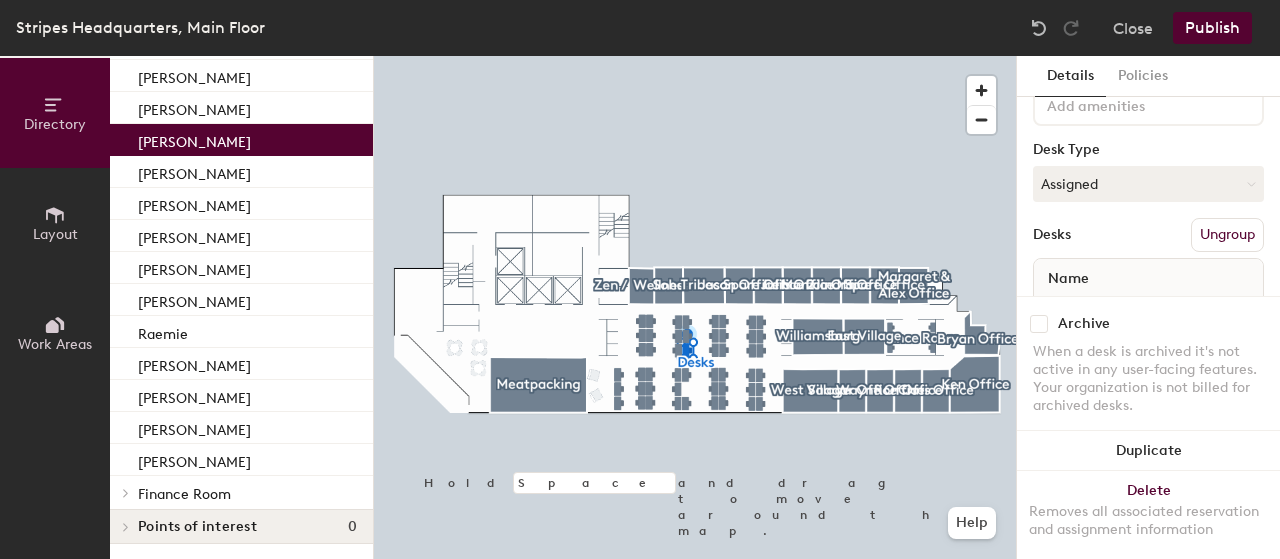 scroll, scrollTop: 109, scrollLeft: 0, axis: vertical 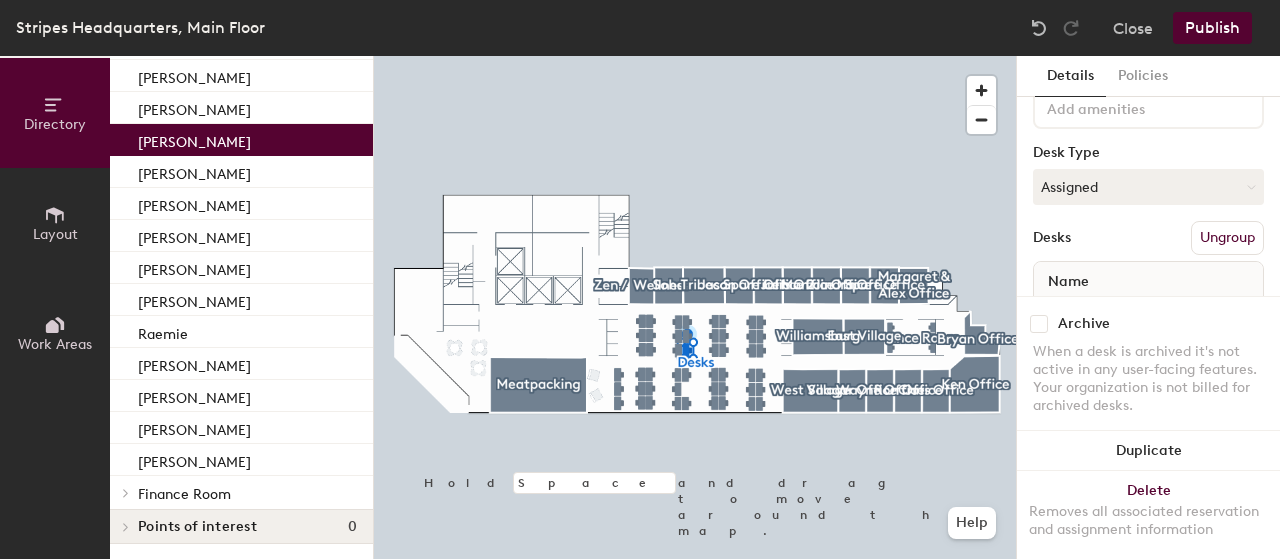 click on "Publish" 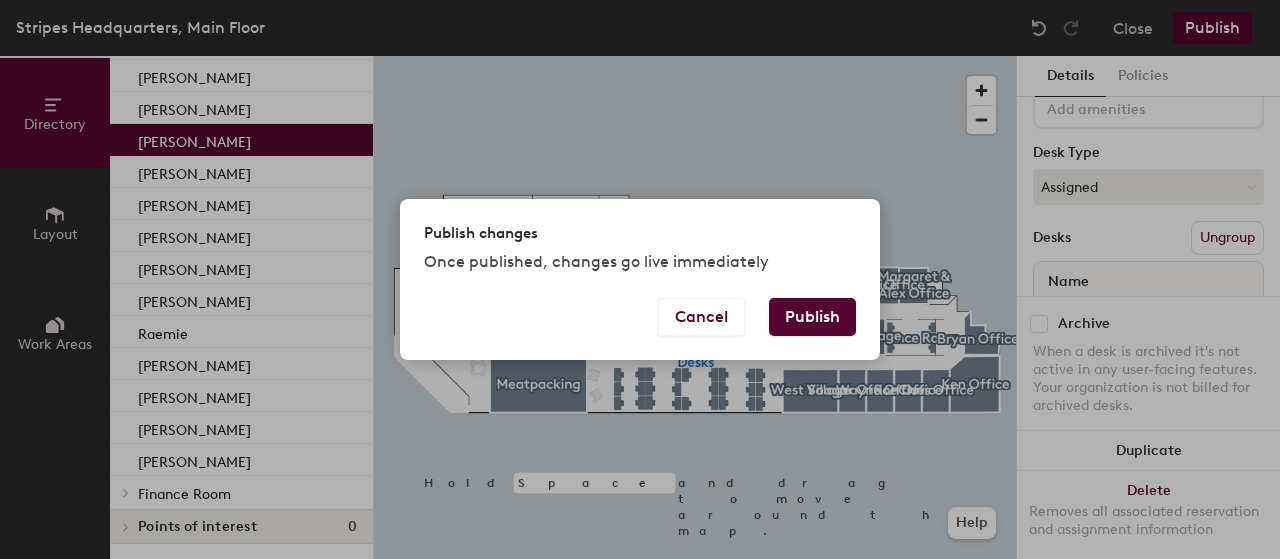 click on "Publish" at bounding box center (812, 317) 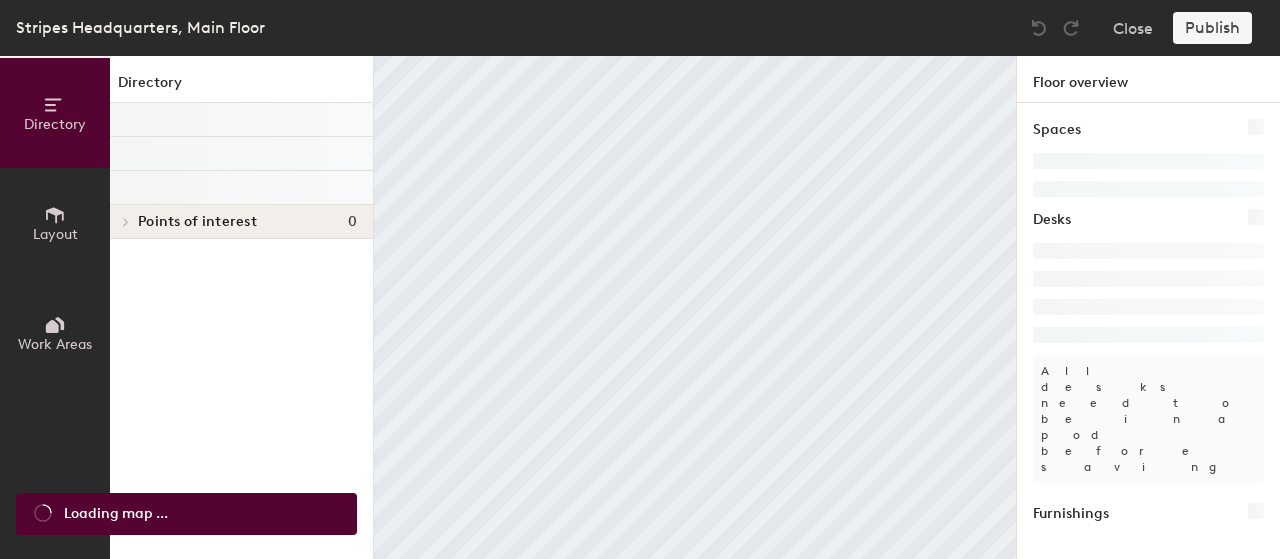 scroll, scrollTop: 0, scrollLeft: 0, axis: both 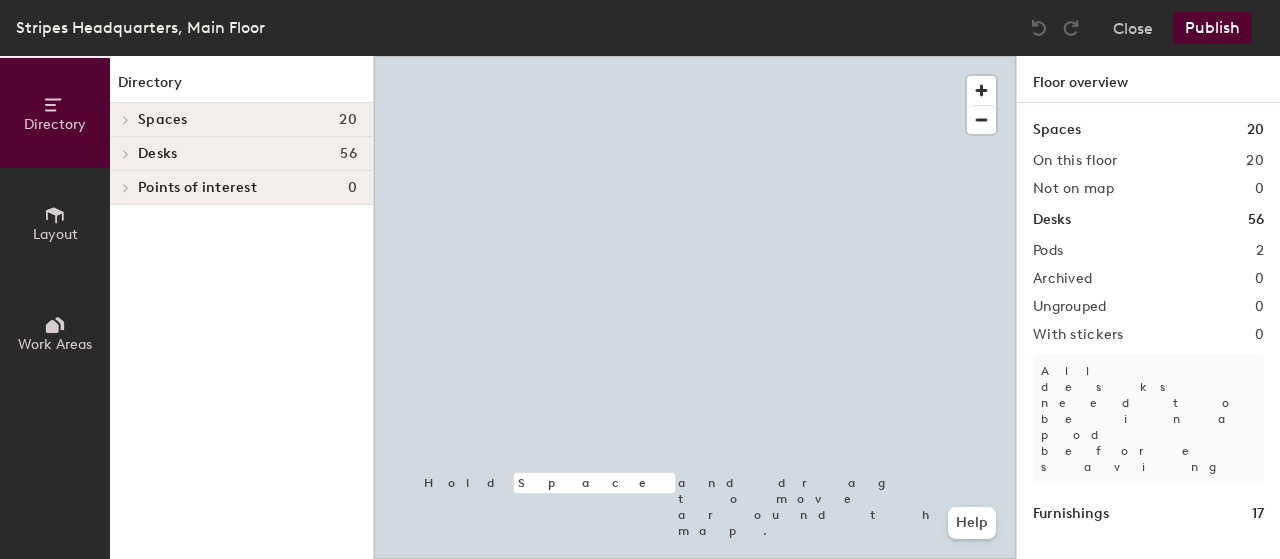 click on "Desks" 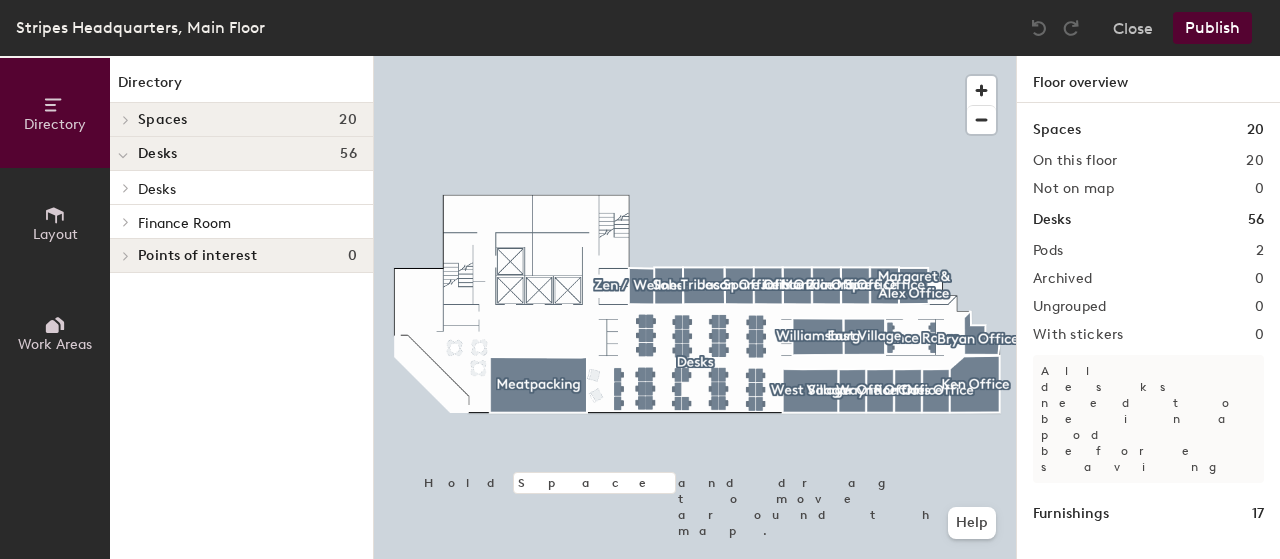 click 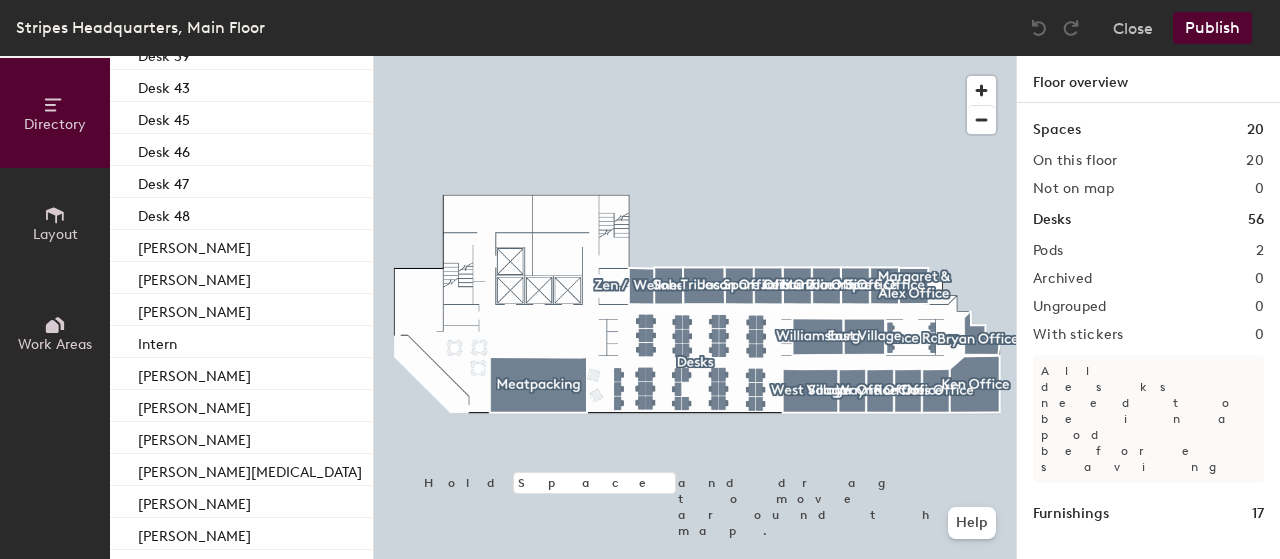 scroll, scrollTop: 872, scrollLeft: 0, axis: vertical 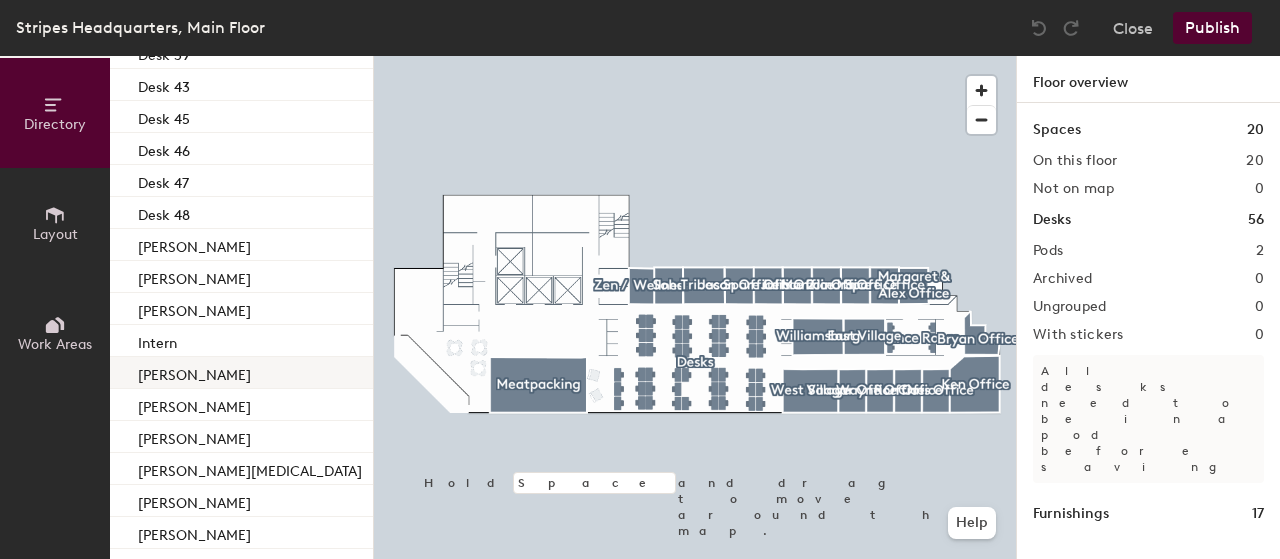 click on "[PERSON_NAME]" 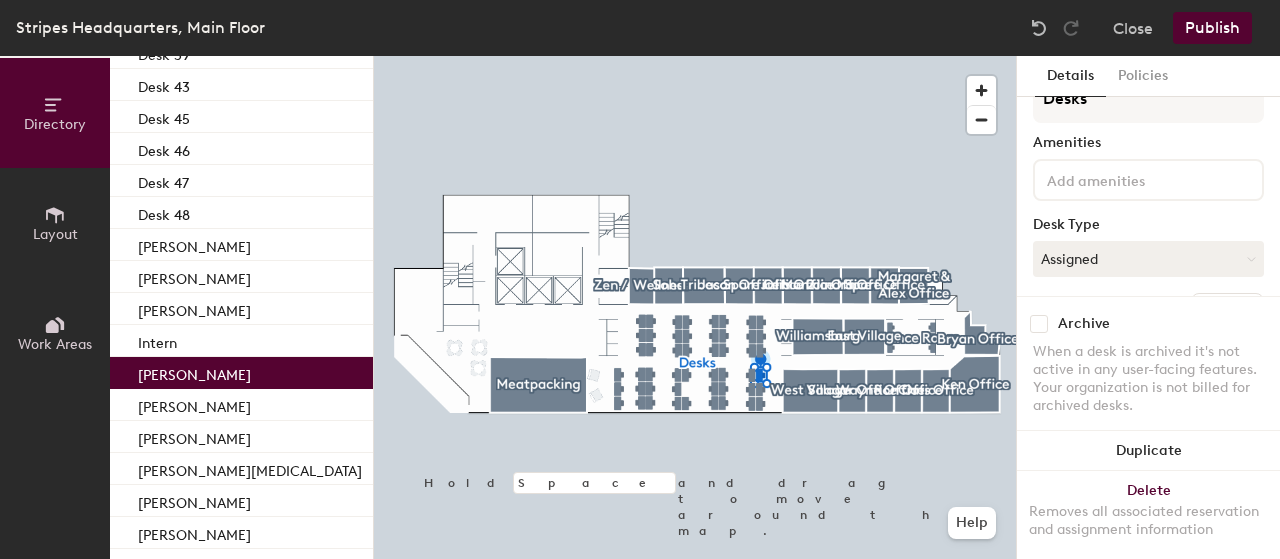 scroll, scrollTop: 0, scrollLeft: 0, axis: both 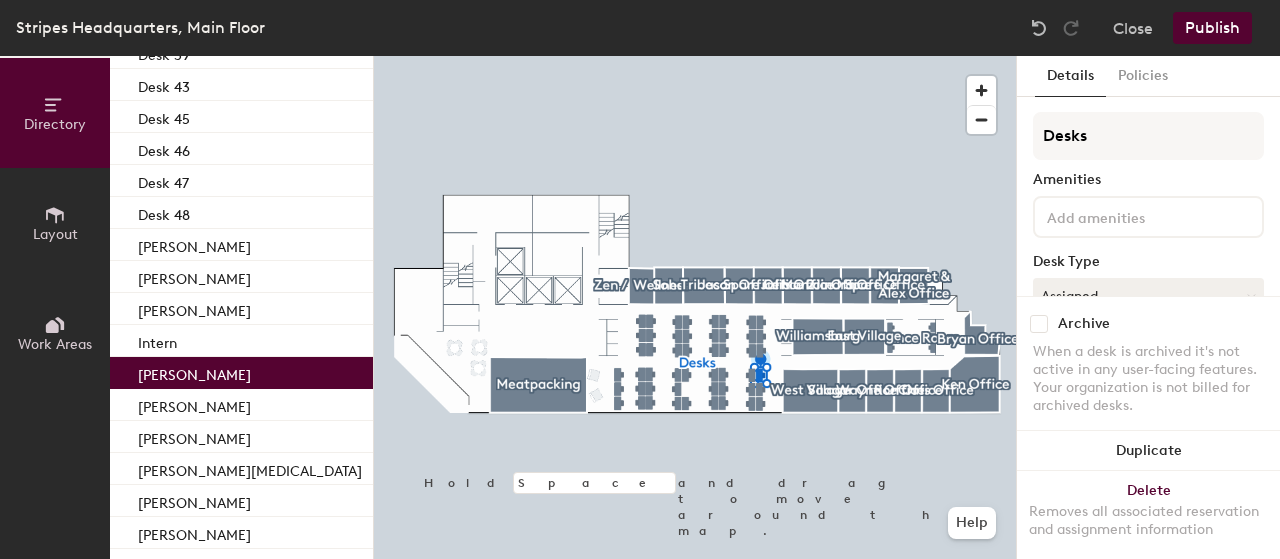 click on "Desks Amenities Desk Type Assigned Desks Ungroup Name Jaclyn Gale" 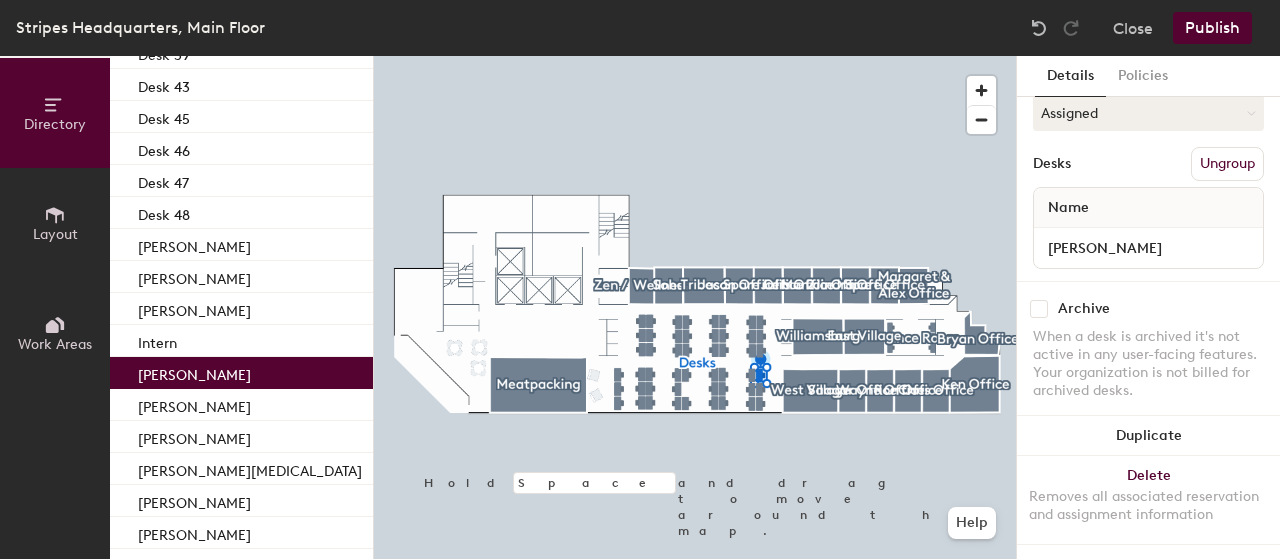 scroll, scrollTop: 200, scrollLeft: 0, axis: vertical 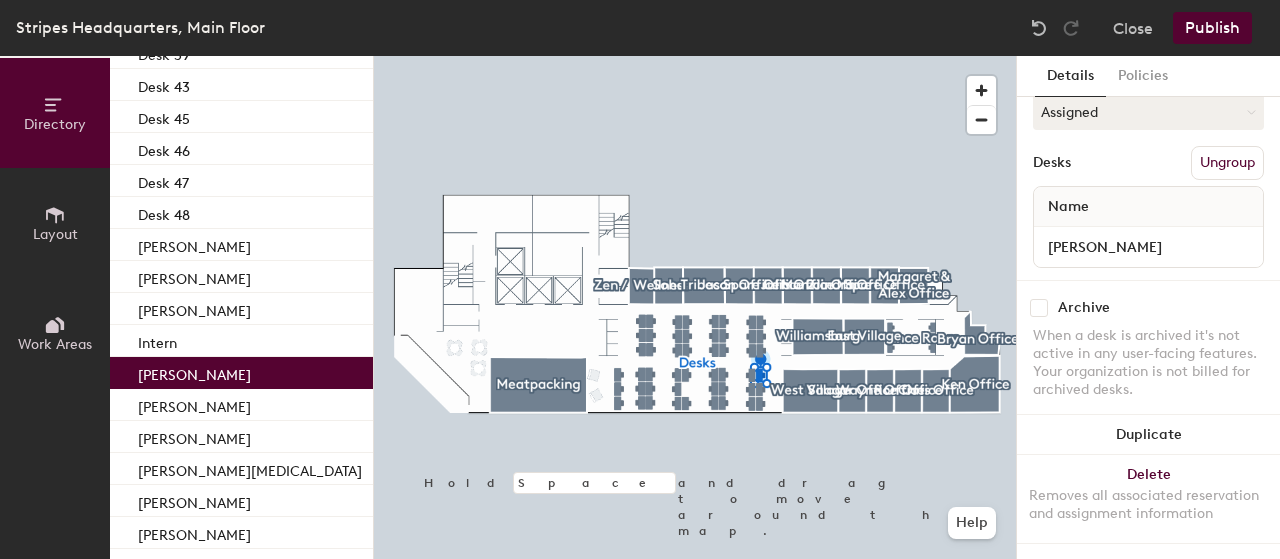 click on "Name" 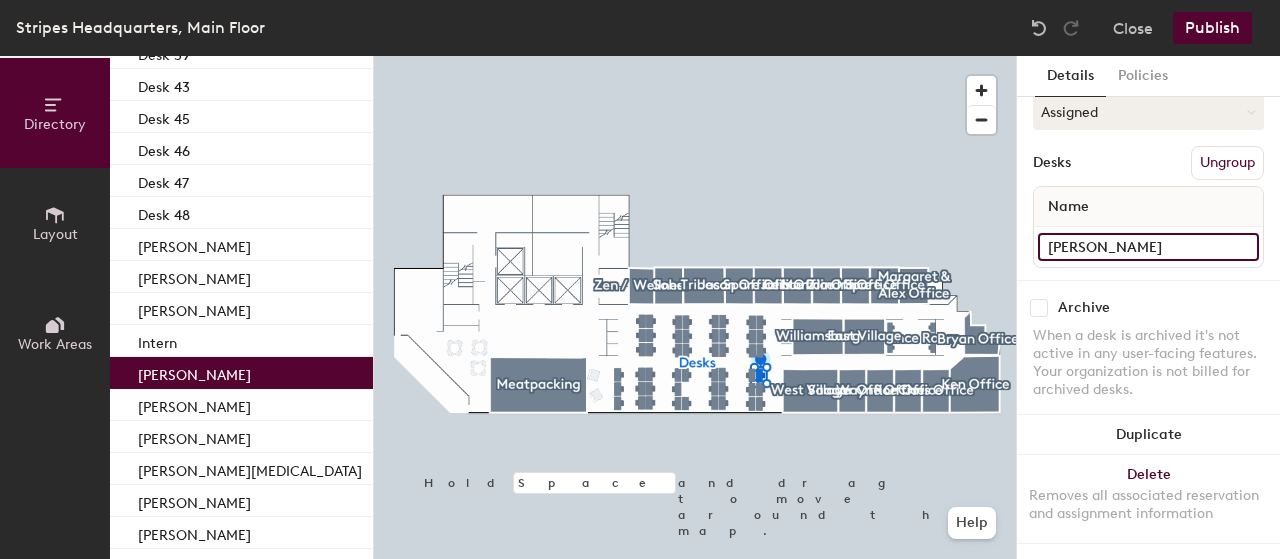 click on "[PERSON_NAME]" 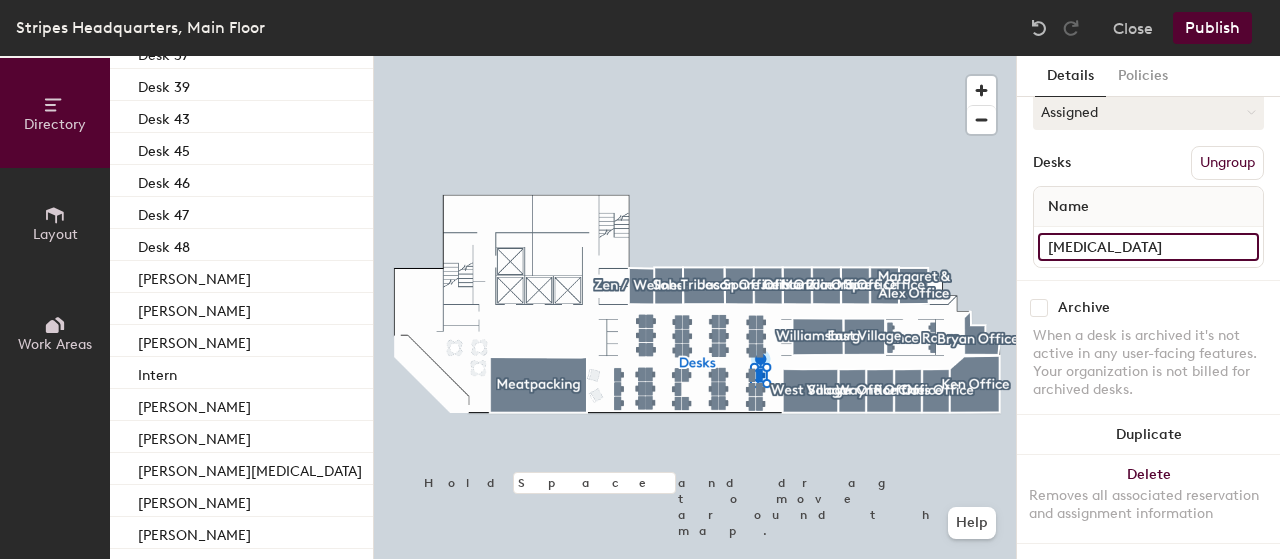 scroll, scrollTop: 0, scrollLeft: 0, axis: both 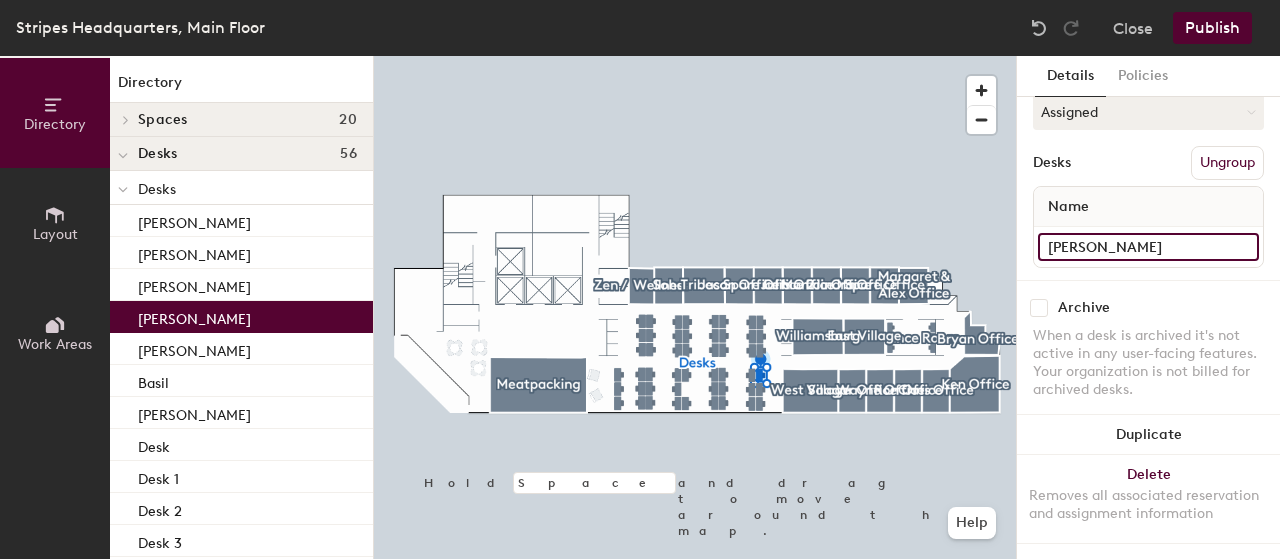 type on "Allison Wilson" 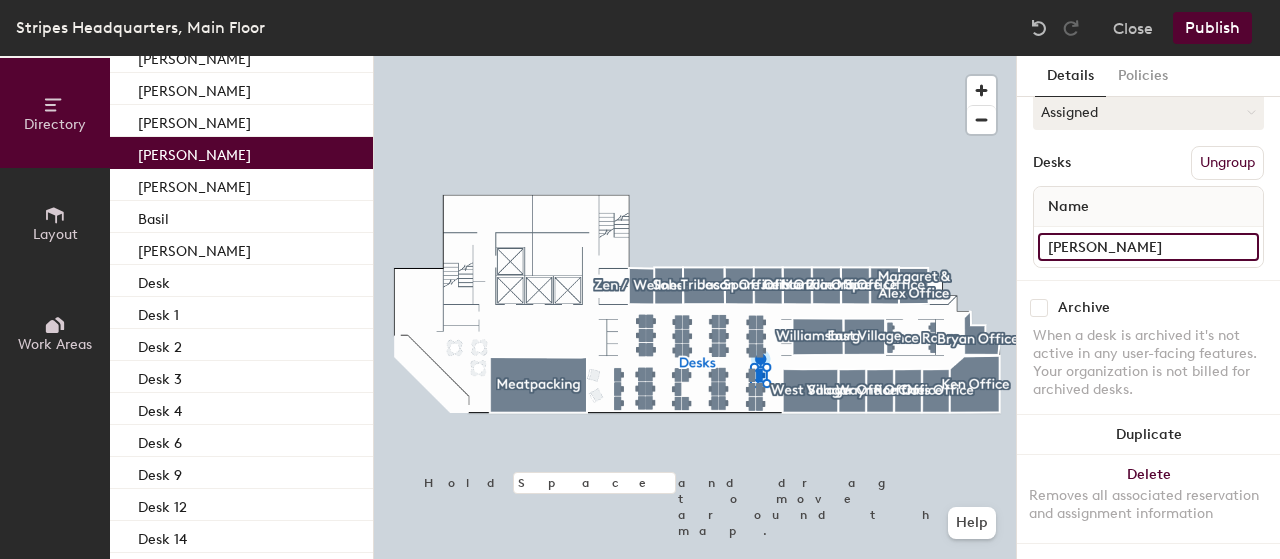 scroll, scrollTop: 166, scrollLeft: 0, axis: vertical 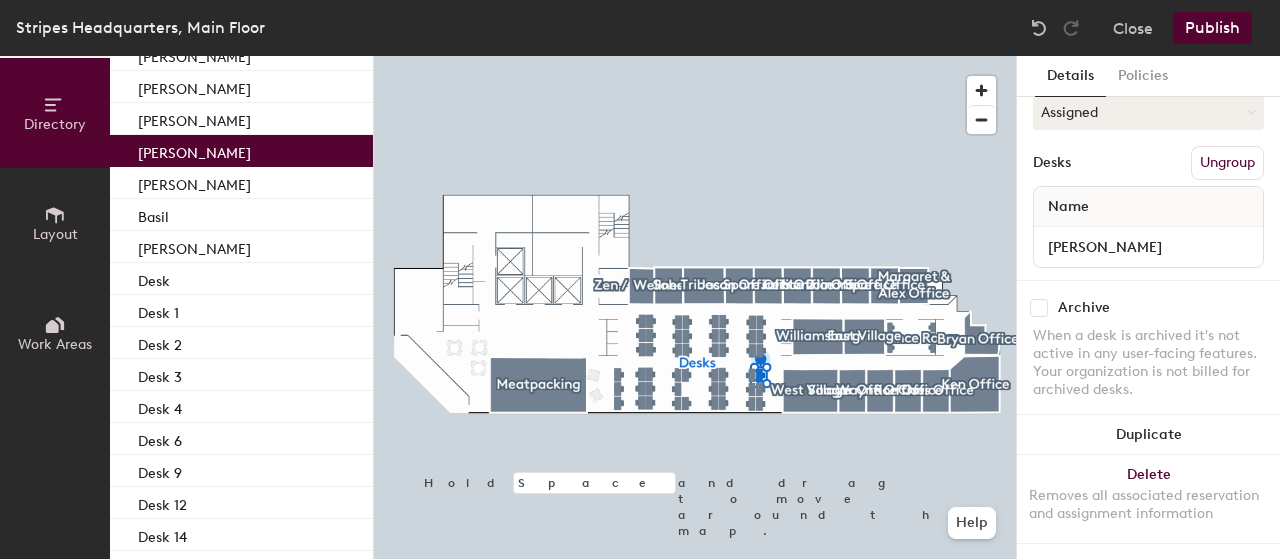 click on "Desk 1" 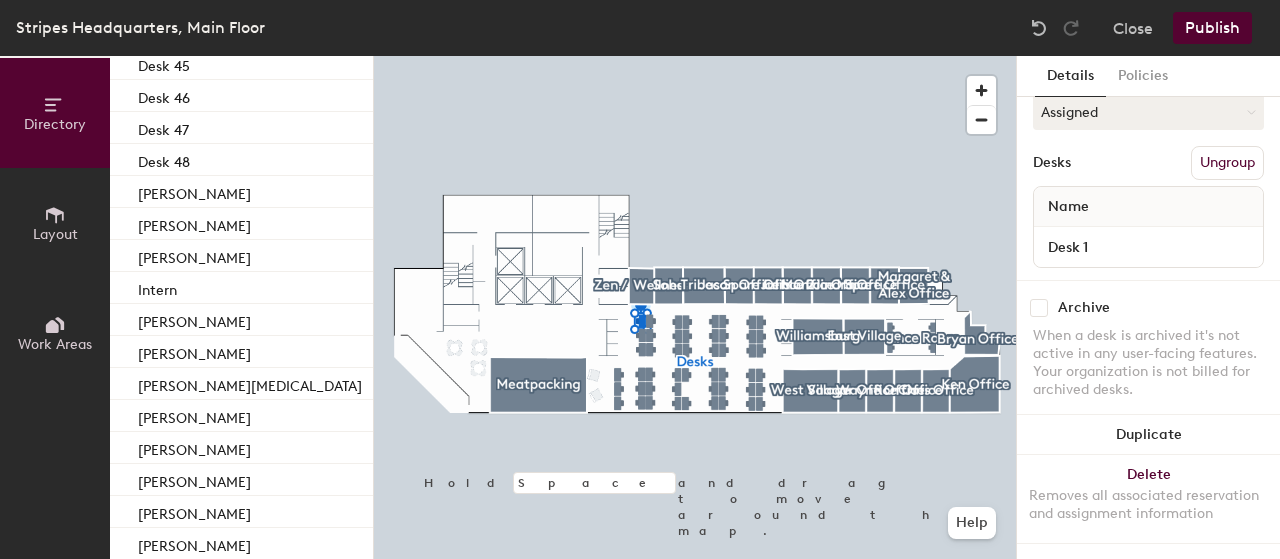 scroll, scrollTop: 958, scrollLeft: 0, axis: vertical 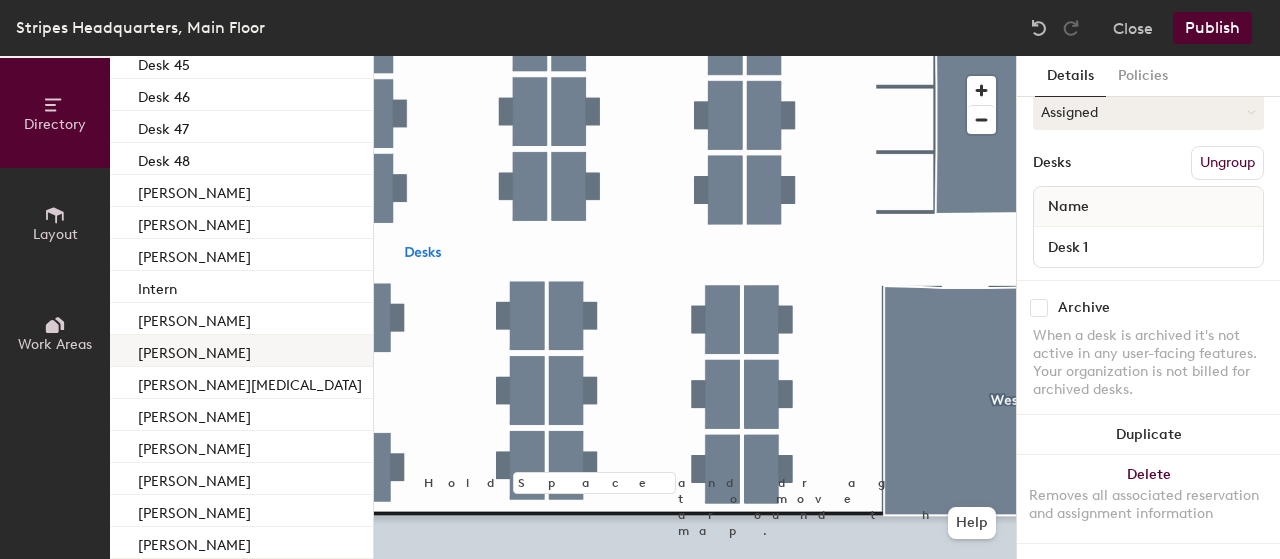click on "[PERSON_NAME]" 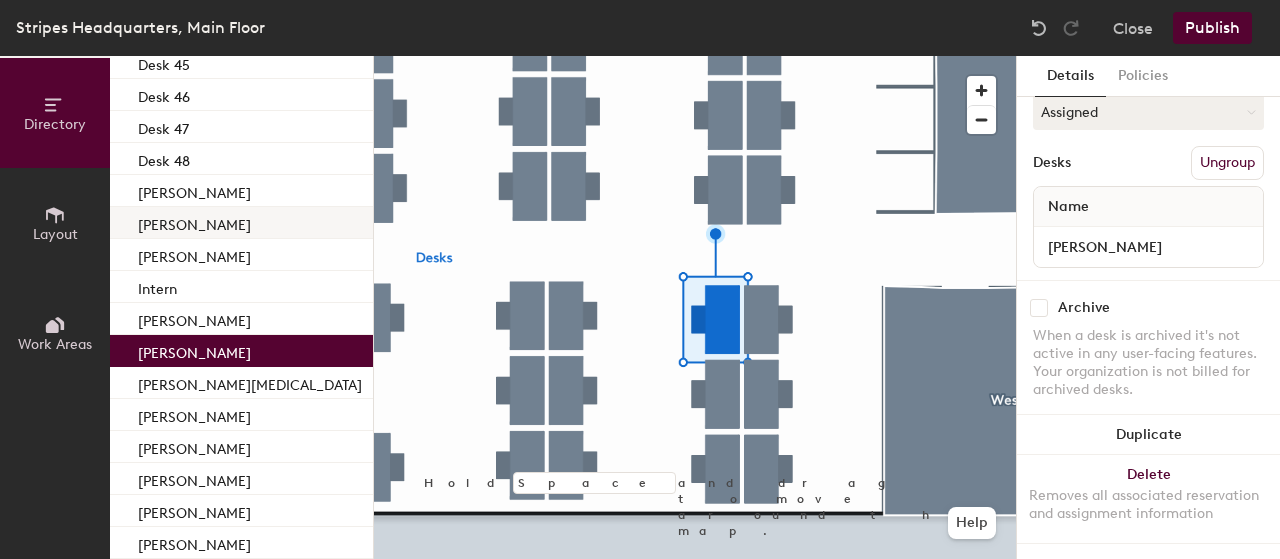 click on "[PERSON_NAME]" 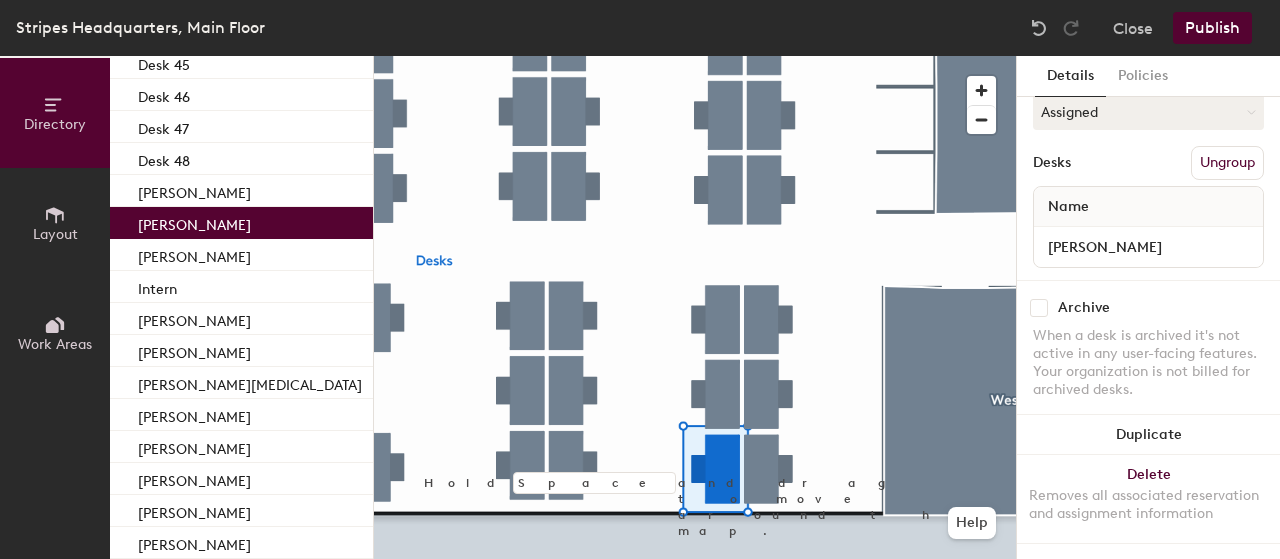 click on "[PERSON_NAME]" 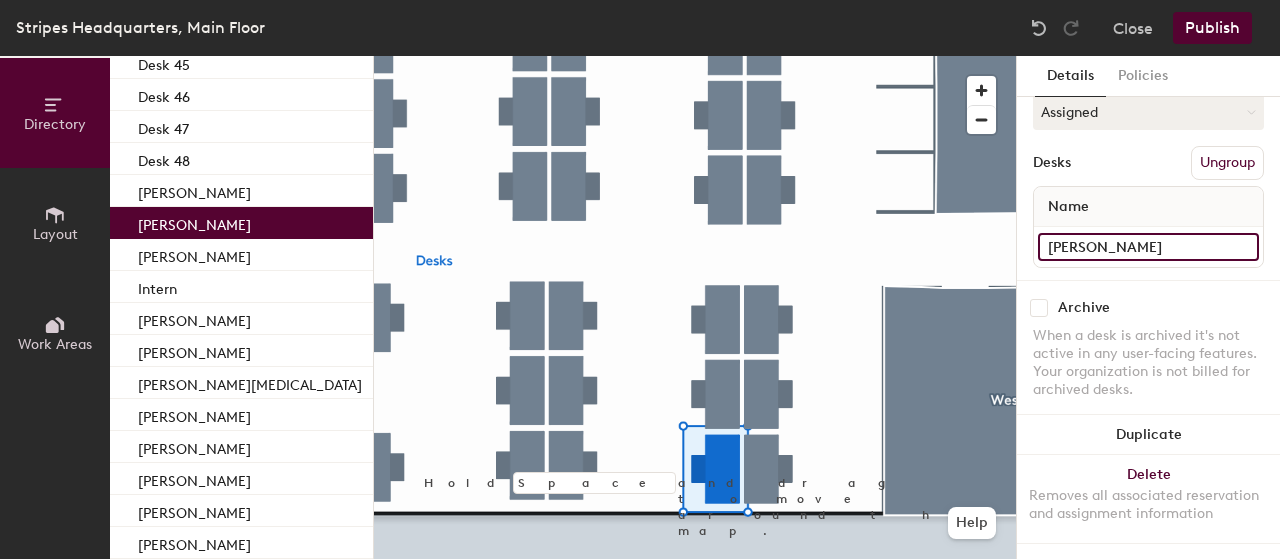 click on "[PERSON_NAME]" 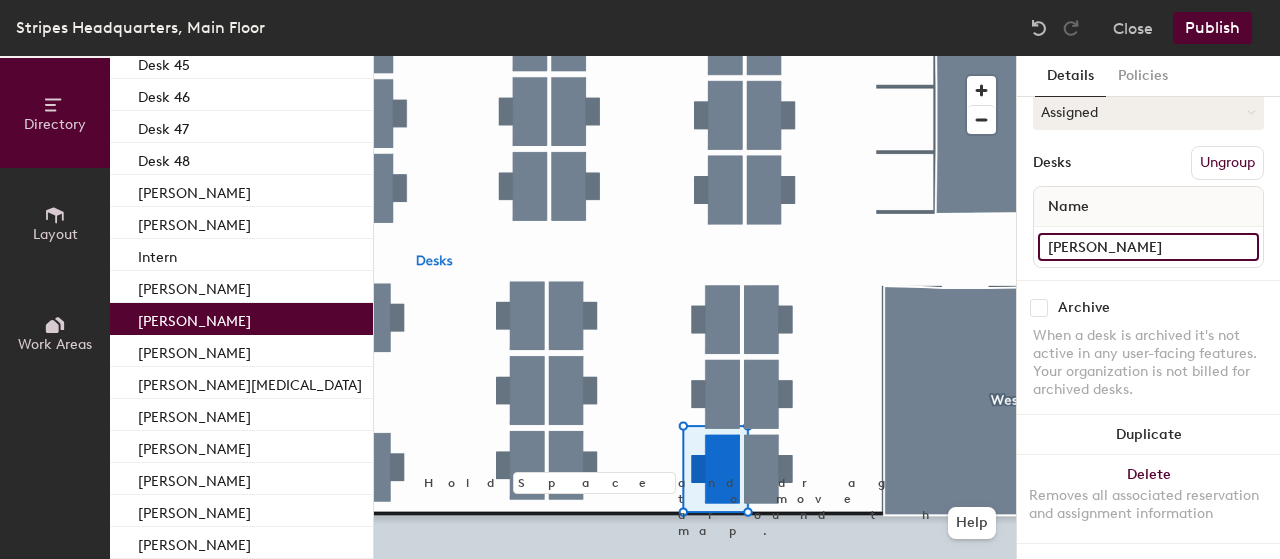 type on "[PERSON_NAME]" 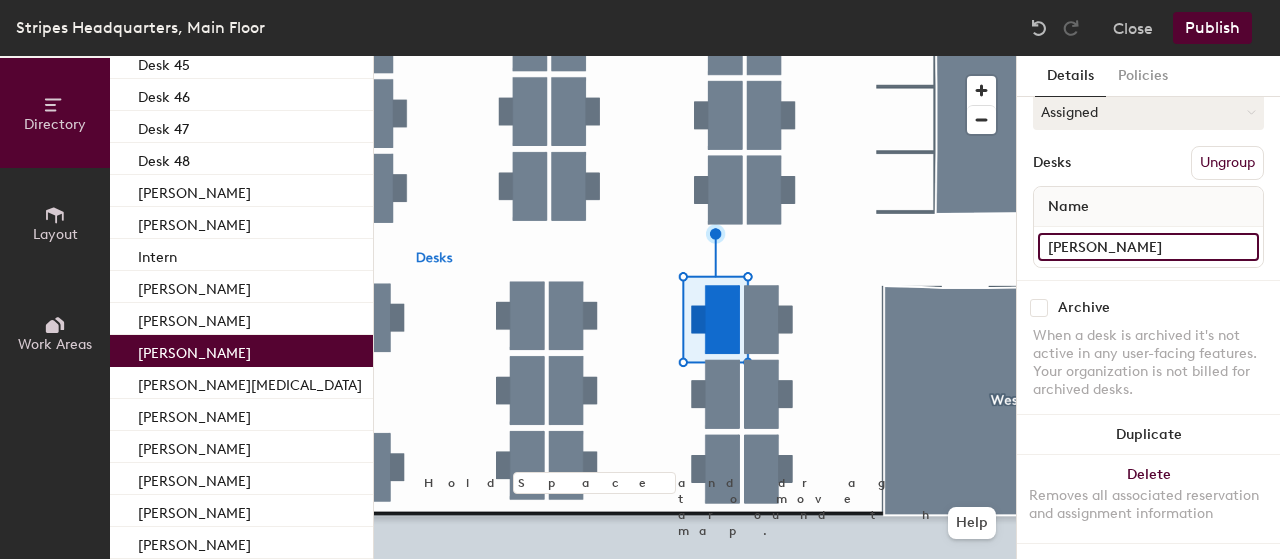 click on "[PERSON_NAME]" 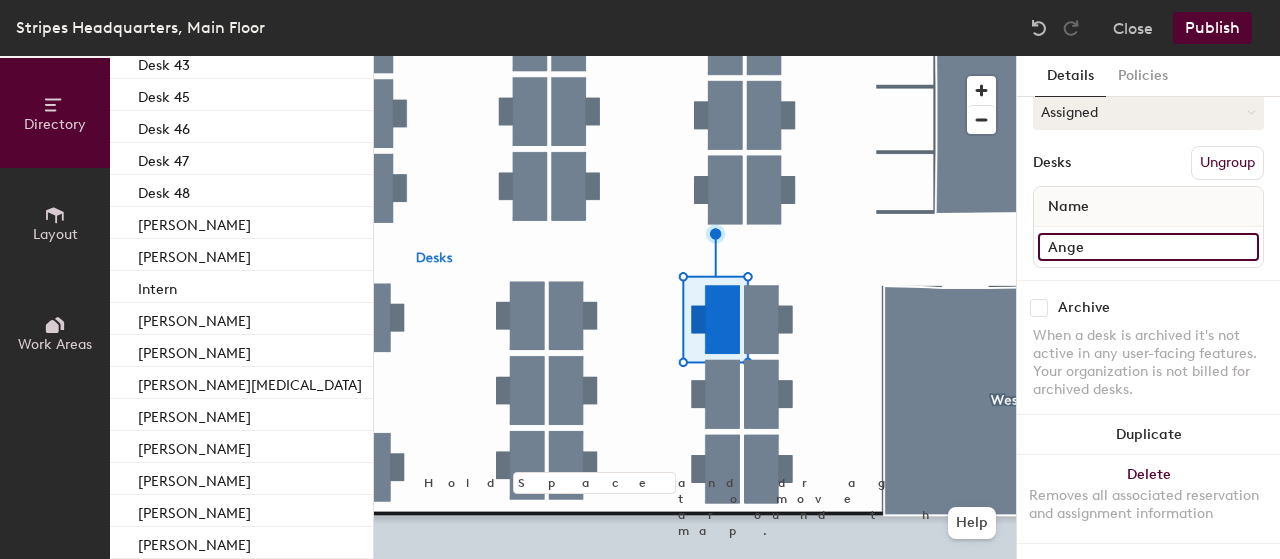 scroll, scrollTop: 0, scrollLeft: 0, axis: both 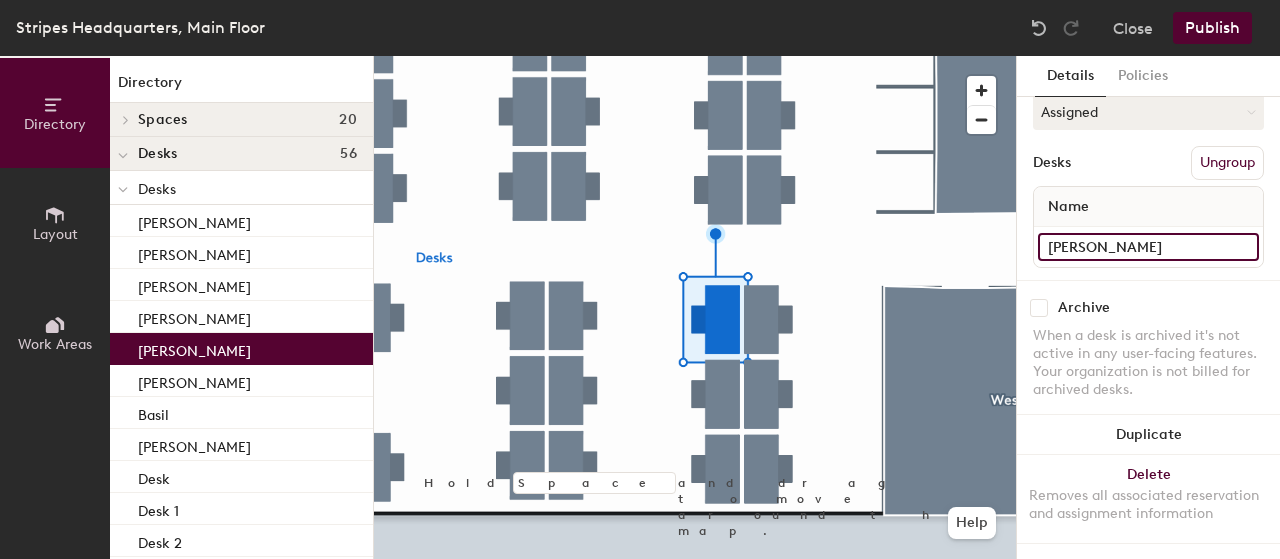 type on "Angela Stilwell" 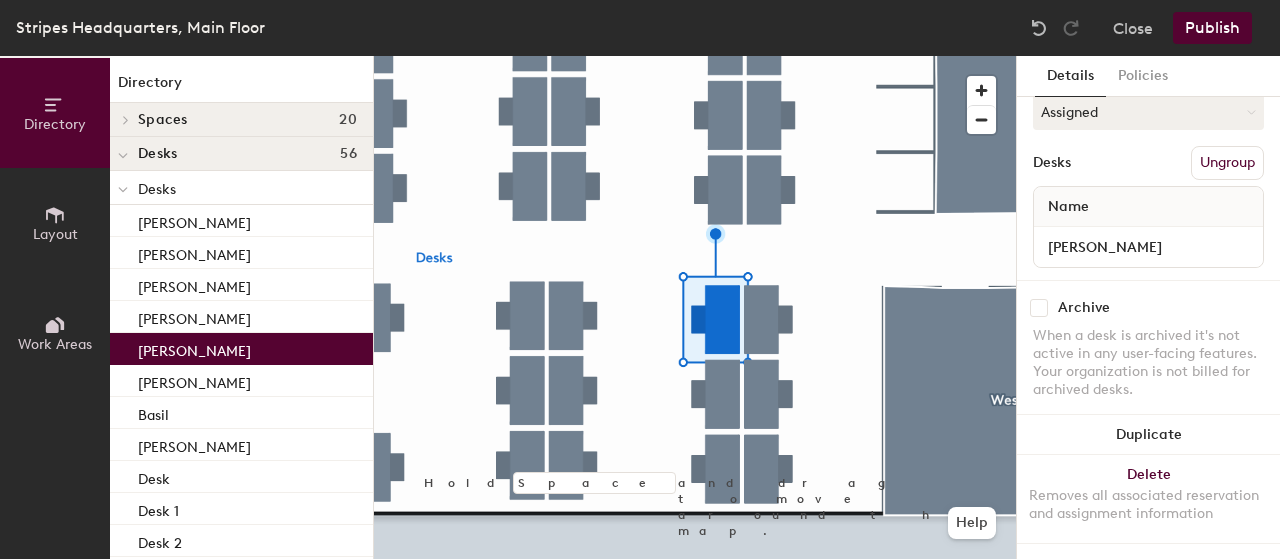 click on "Publish" 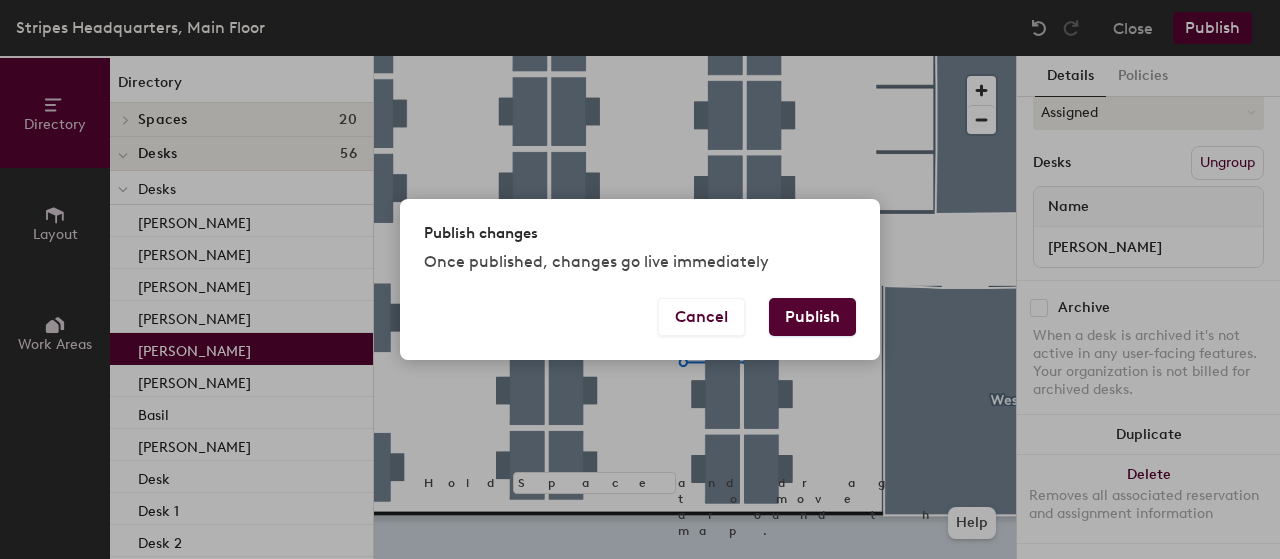 click on "Publish" at bounding box center (812, 317) 